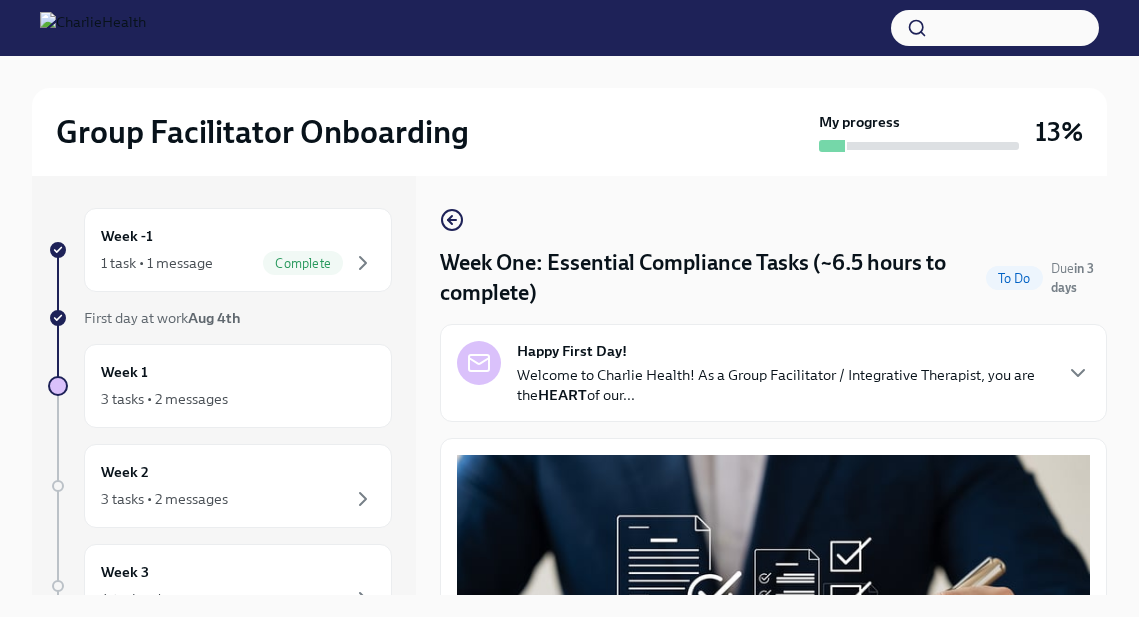 scroll, scrollTop: 0, scrollLeft: 0, axis: both 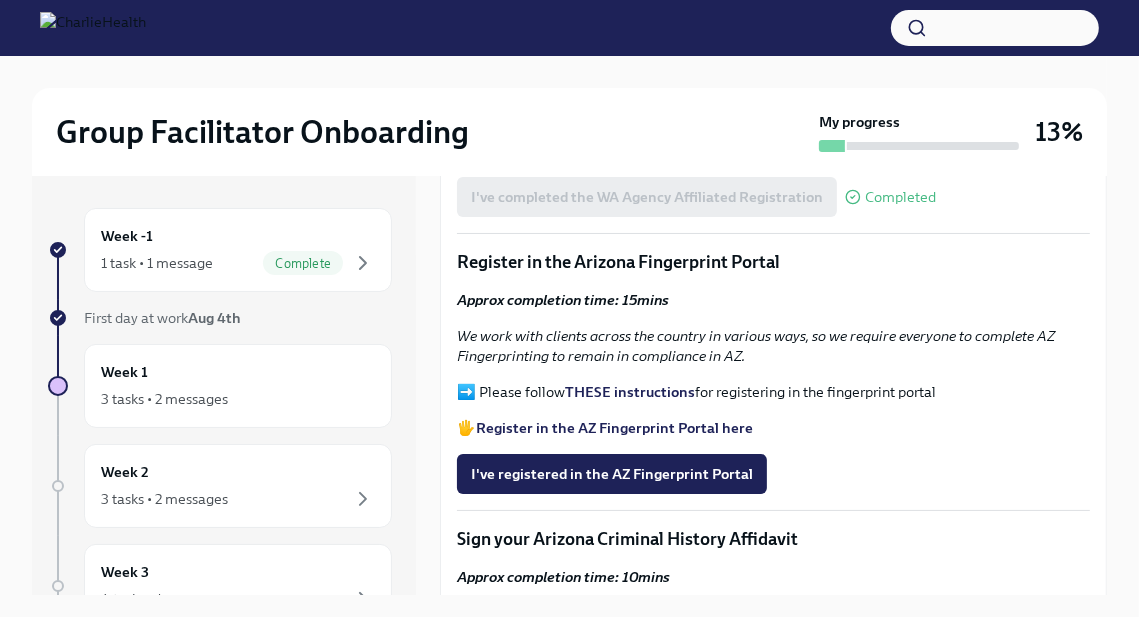 click on "THESE instructions" at bounding box center [630, 392] 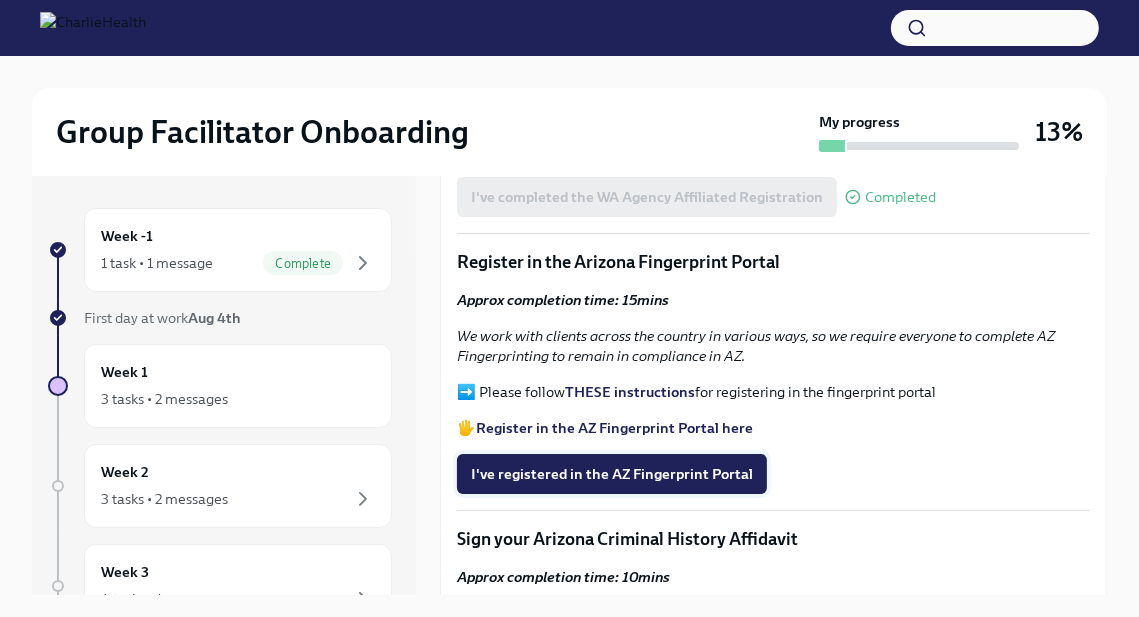 click on "I've registered in the AZ Fingerprint Portal" at bounding box center [612, 474] 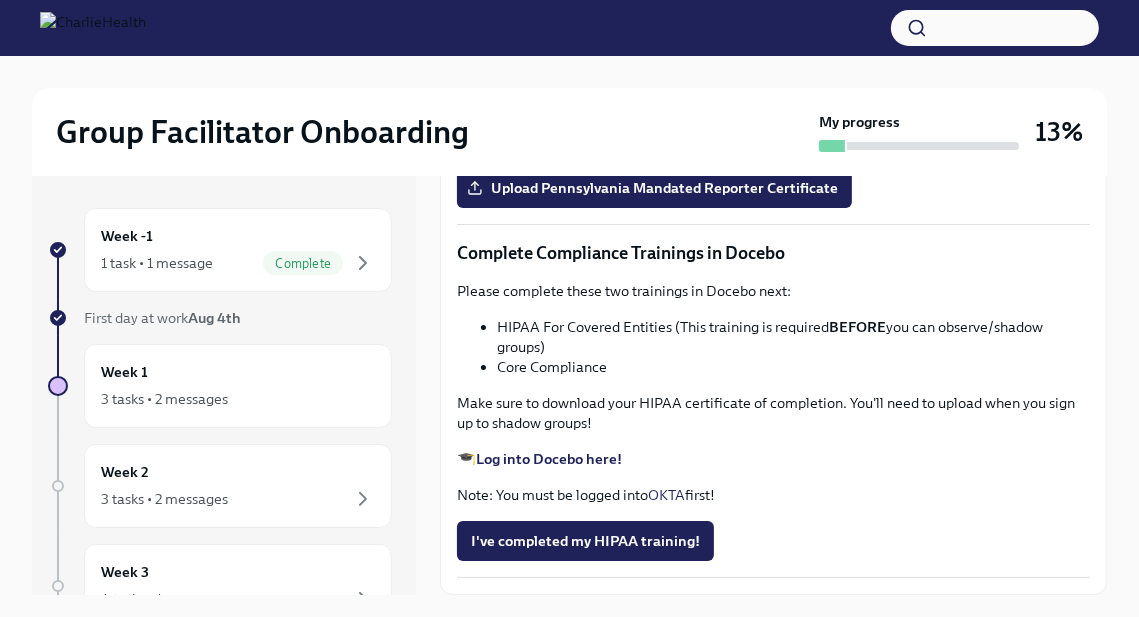 scroll, scrollTop: 4497, scrollLeft: 0, axis: vertical 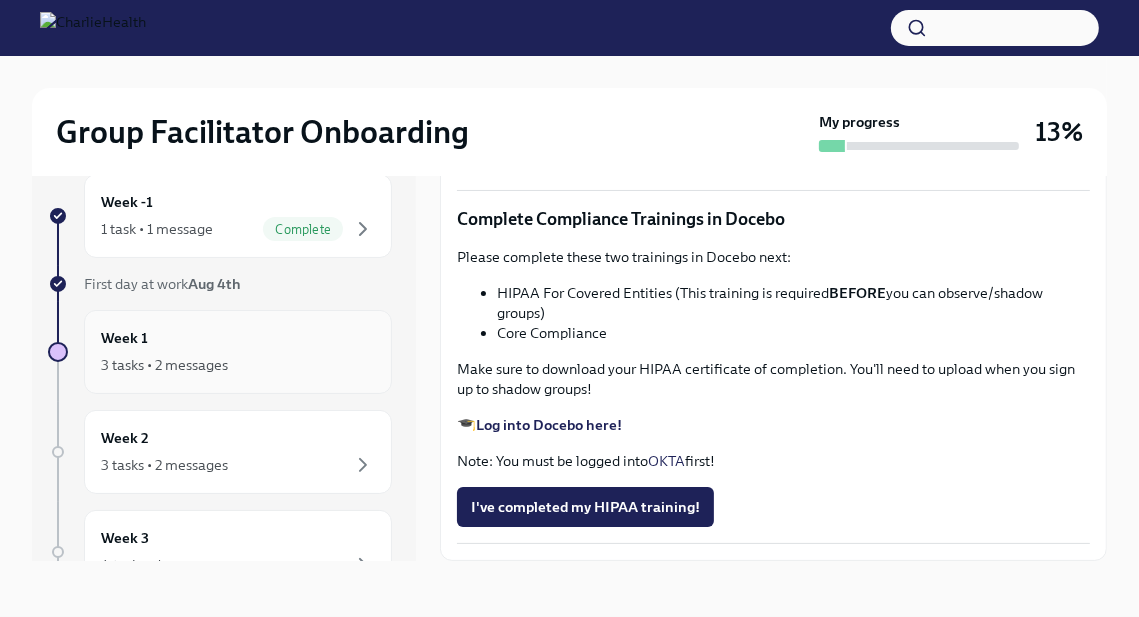 click on "3 tasks • 2 messages" at bounding box center (238, 365) 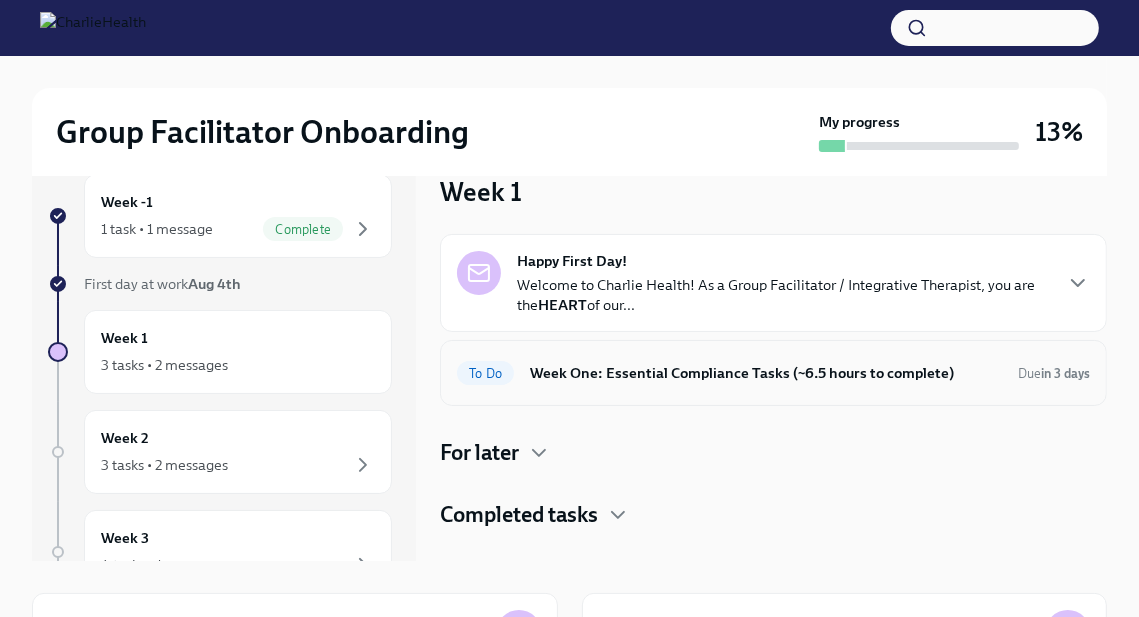 click on "Week One: Essential Compliance Tasks (~6.5 hours to complete)" at bounding box center (766, 373) 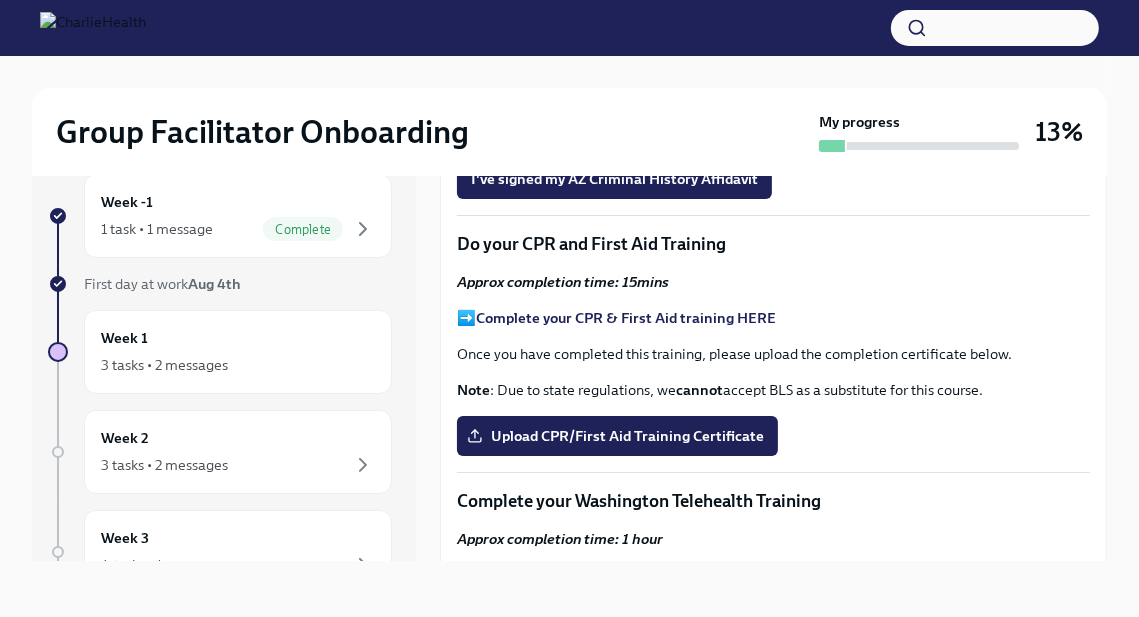 scroll, scrollTop: 2559, scrollLeft: 0, axis: vertical 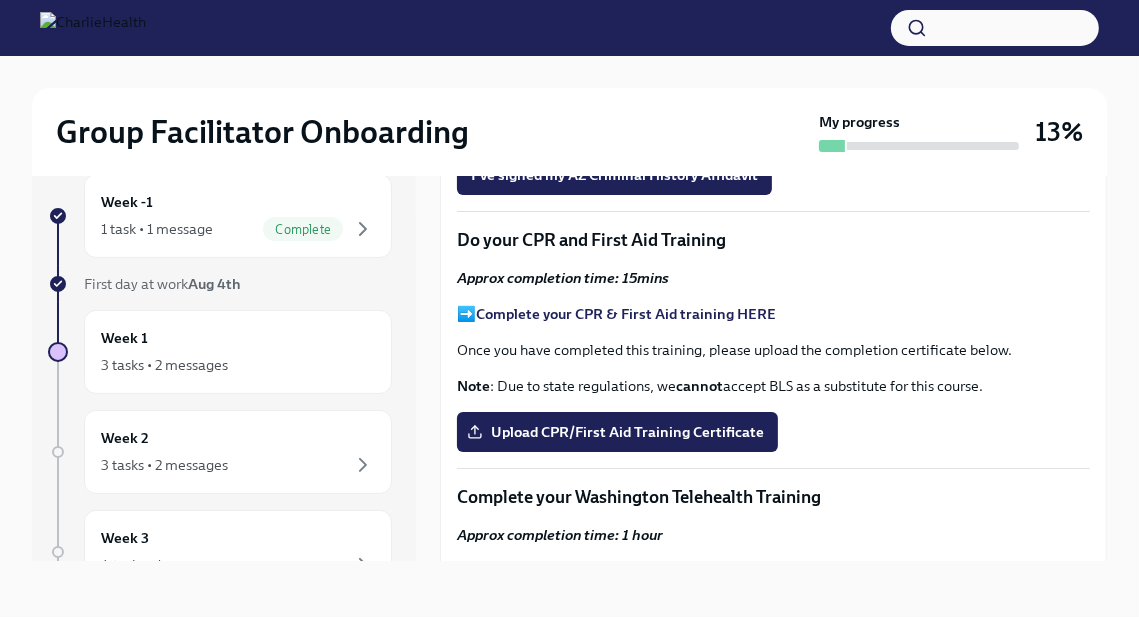 click on "Complete your CPR & First Aid training HERE" at bounding box center [626, 314] 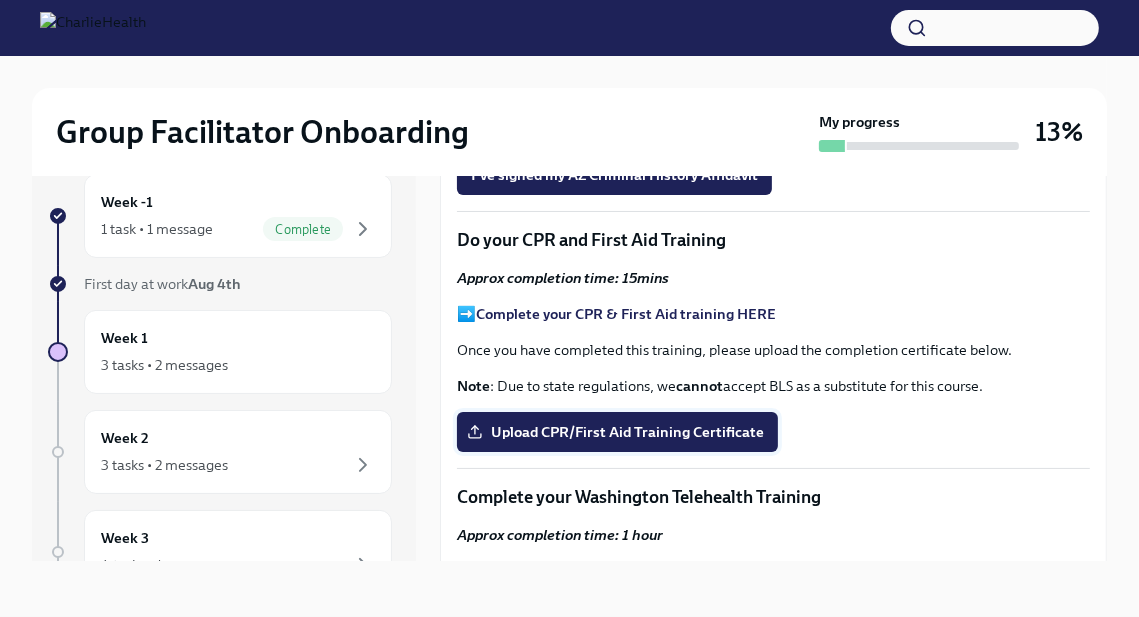 click on "Upload CPR/First Aid Training Certificate" at bounding box center (617, 432) 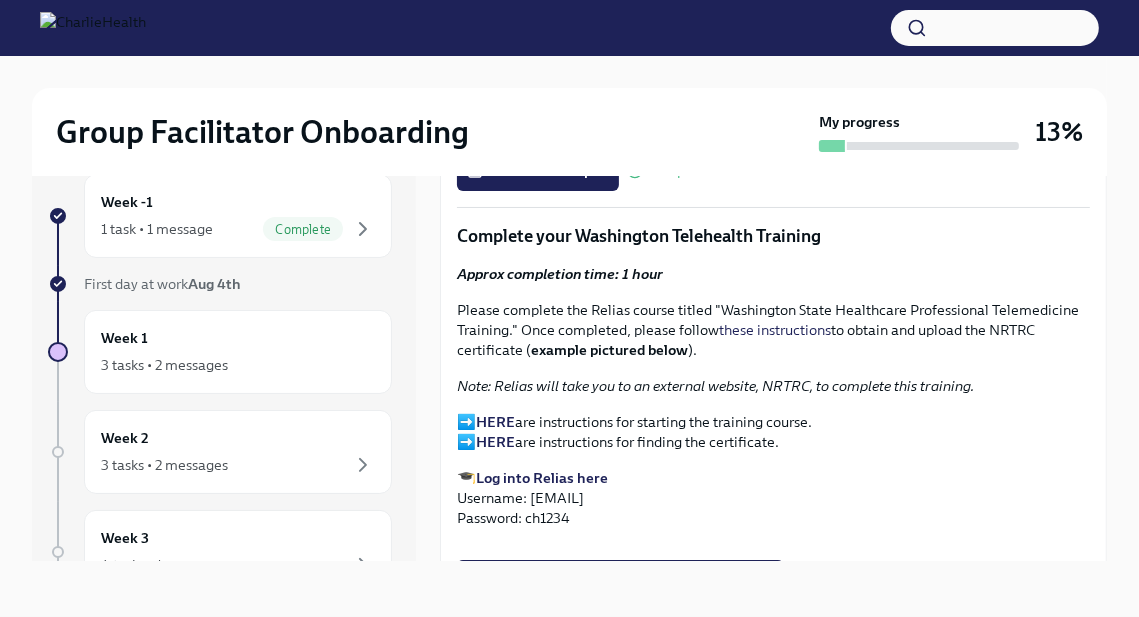 scroll, scrollTop: 2820, scrollLeft: 0, axis: vertical 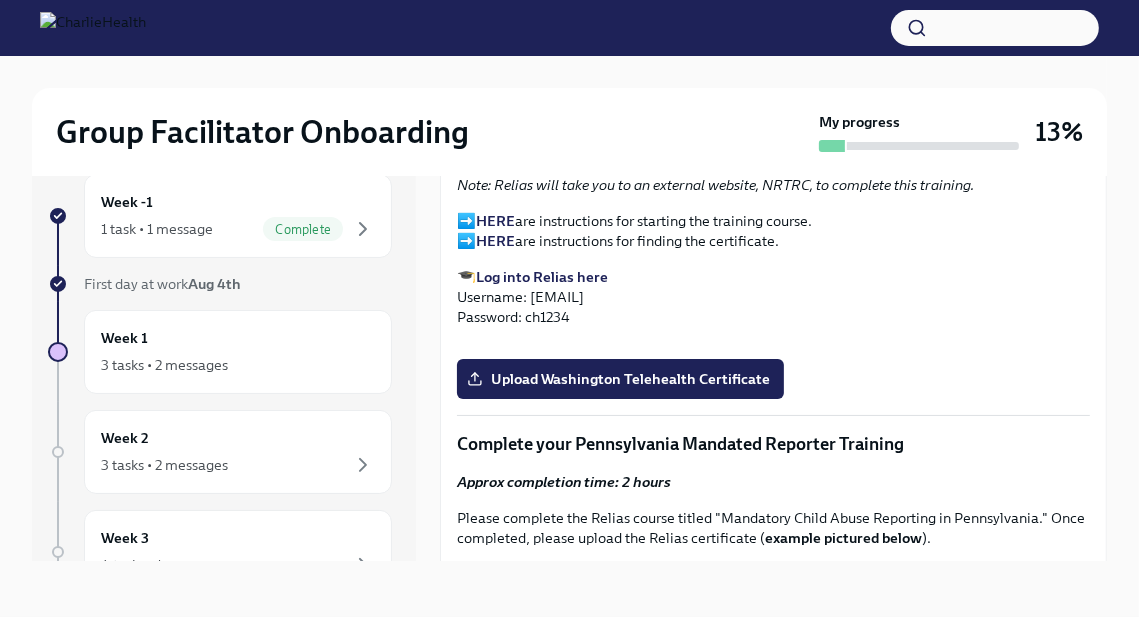 click on "Log into Relias here" at bounding box center [542, 277] 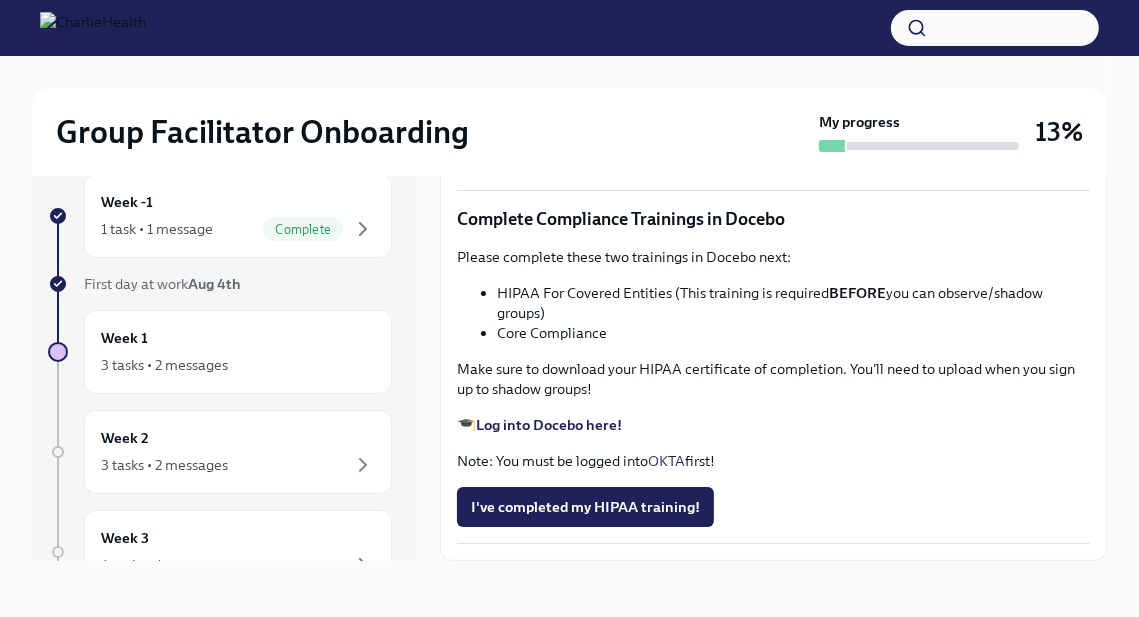 scroll, scrollTop: 4497, scrollLeft: 0, axis: vertical 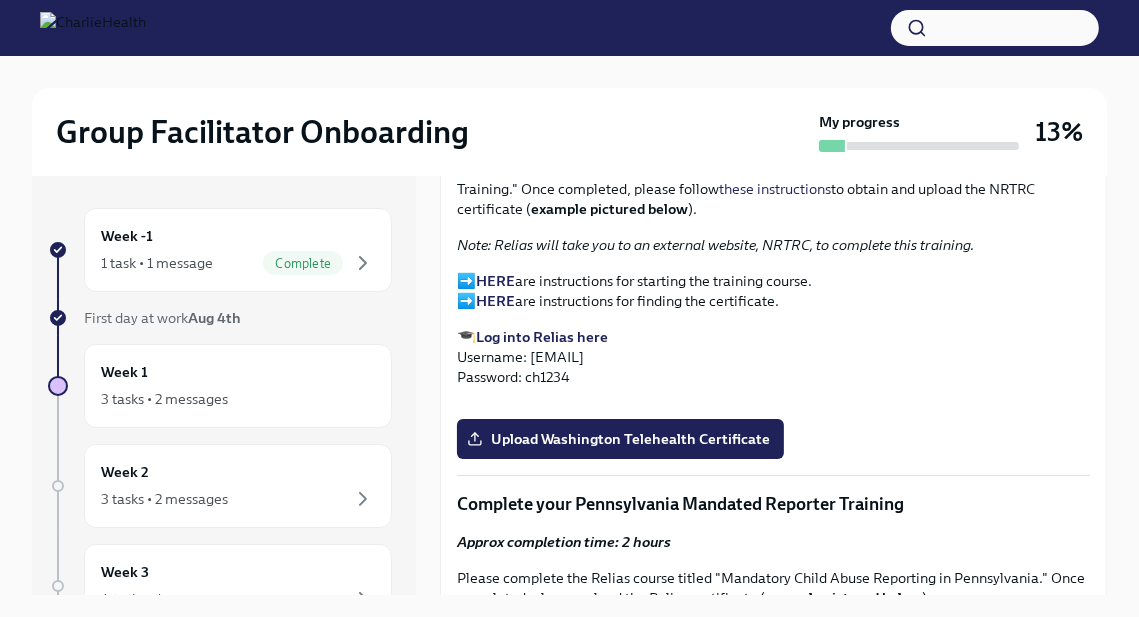 click on "Log into Relias here" at bounding box center [542, 337] 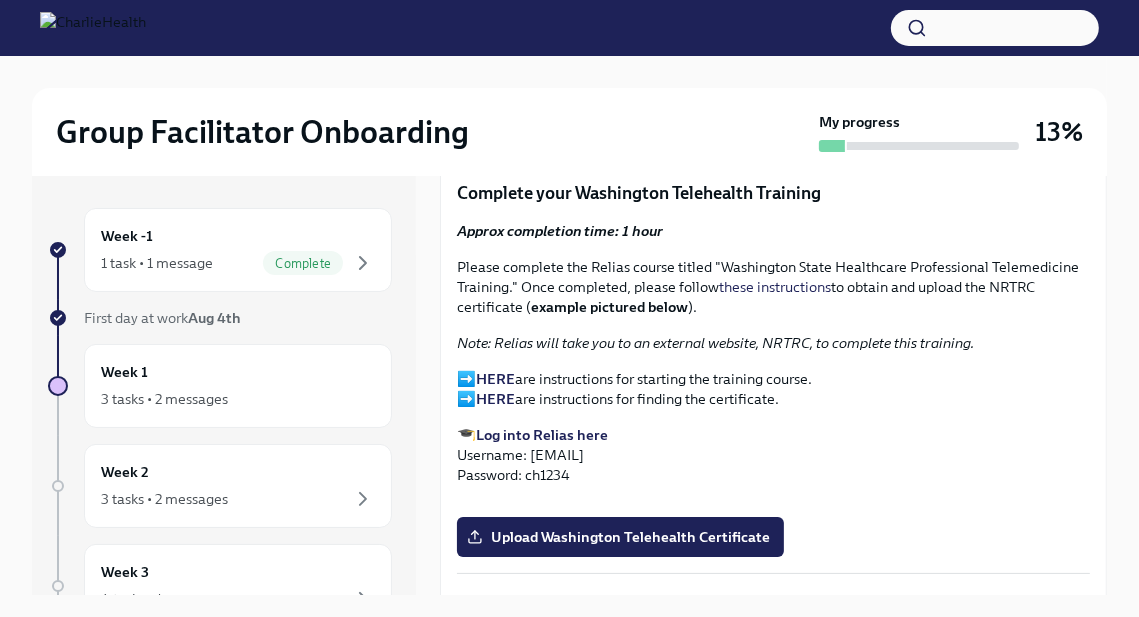 scroll, scrollTop: 2899, scrollLeft: 0, axis: vertical 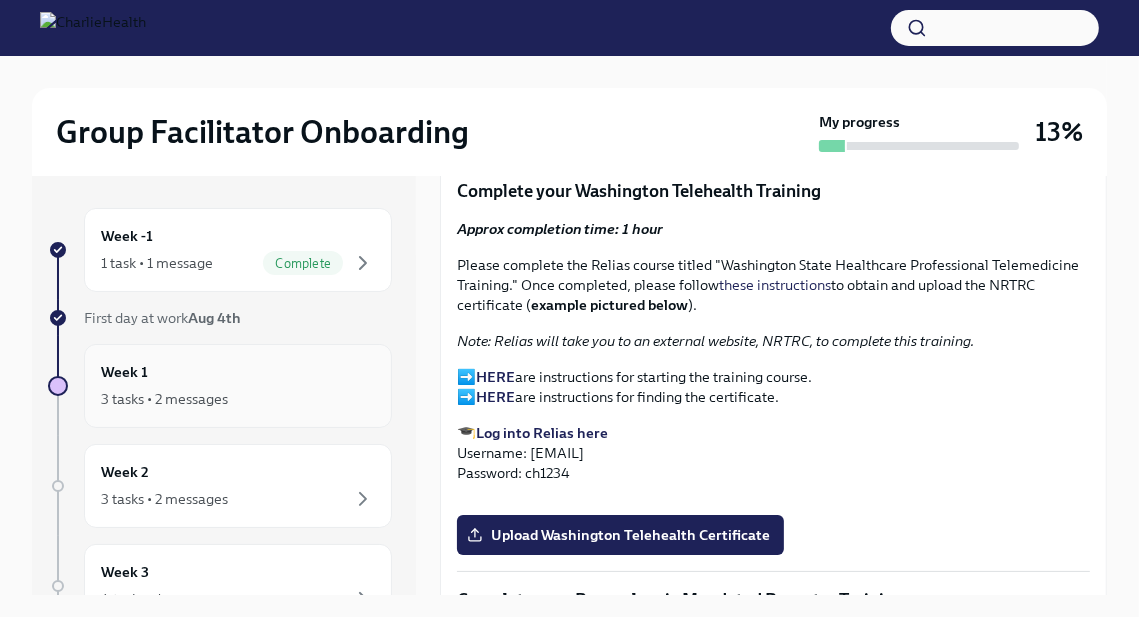 click on "Week 1 3 tasks • 2 messages" at bounding box center (238, 386) 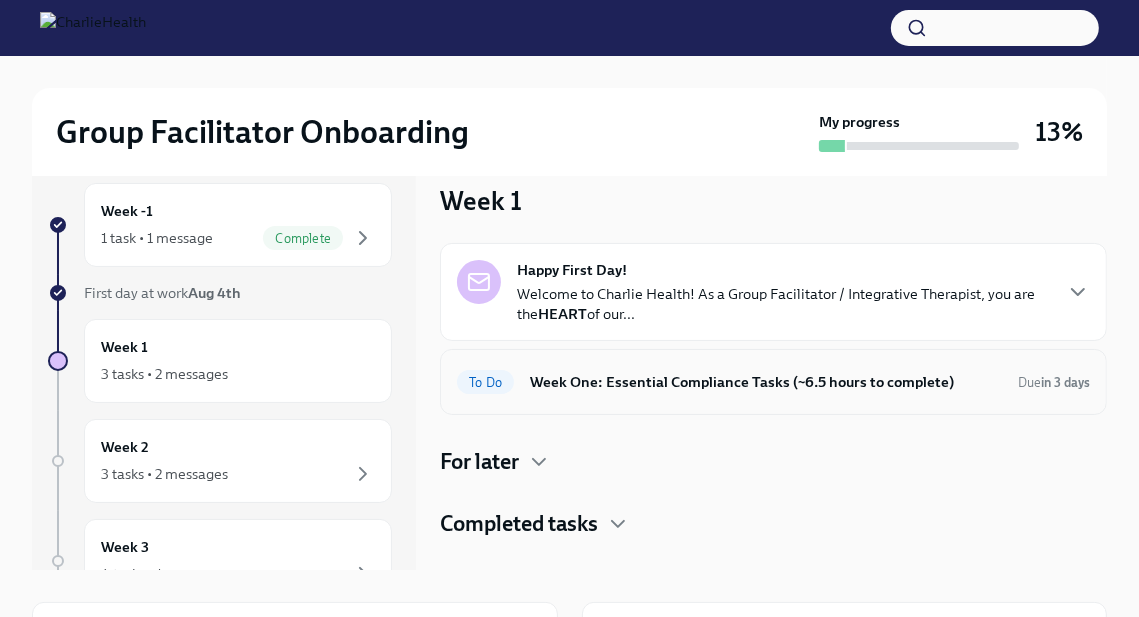scroll, scrollTop: 43, scrollLeft: 0, axis: vertical 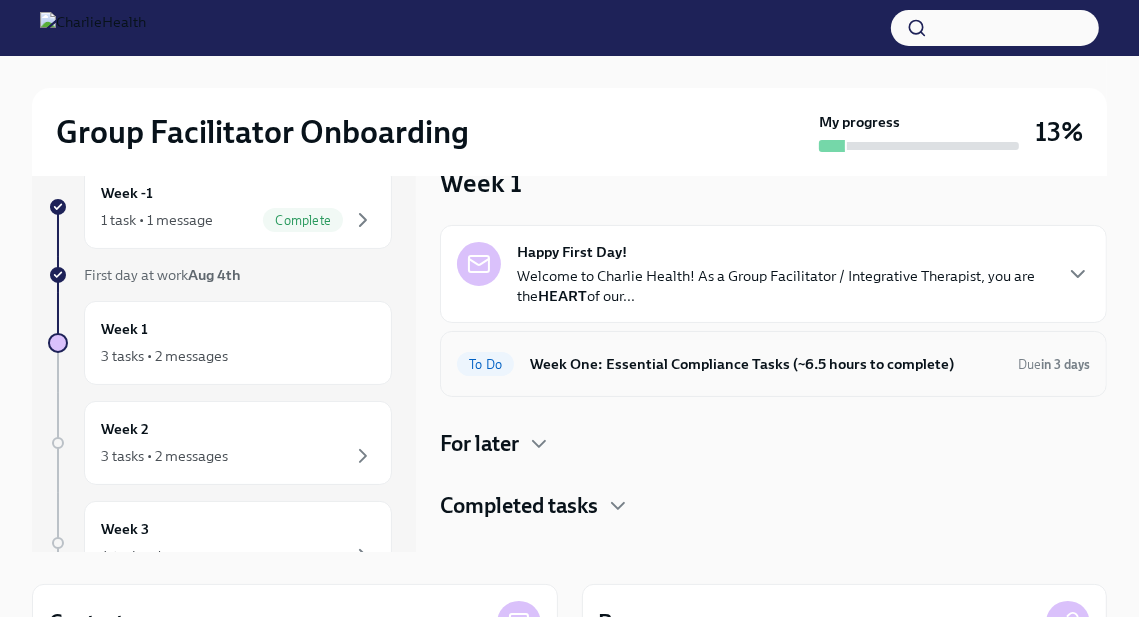 click on "Week One: Essential Compliance Tasks (~6.5 hours to complete)" at bounding box center (766, 364) 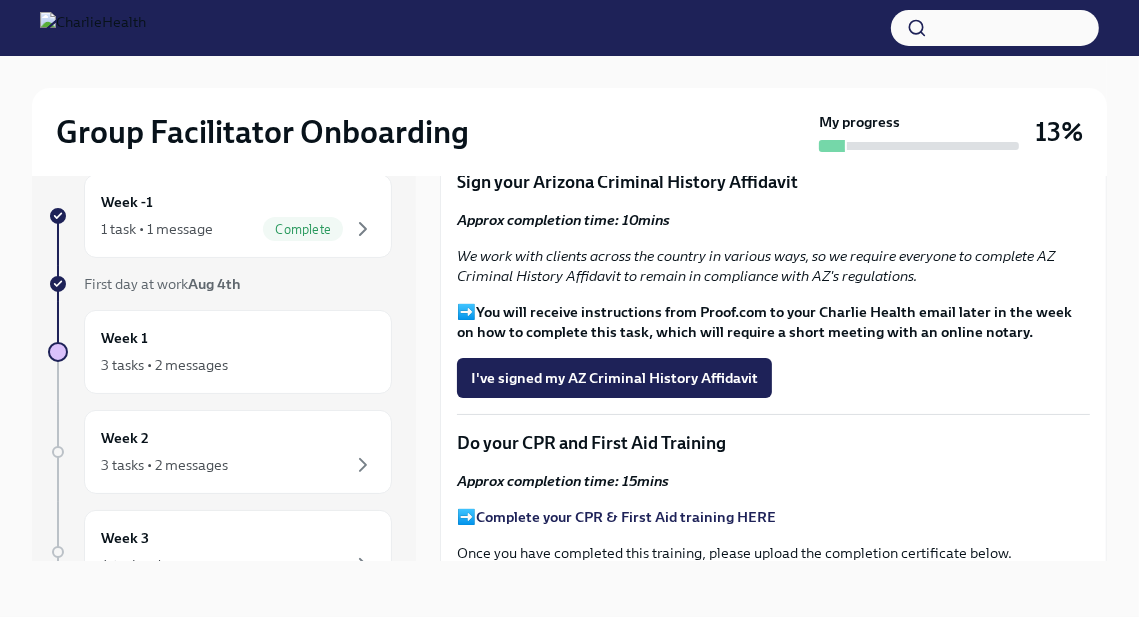 scroll, scrollTop: 2356, scrollLeft: 0, axis: vertical 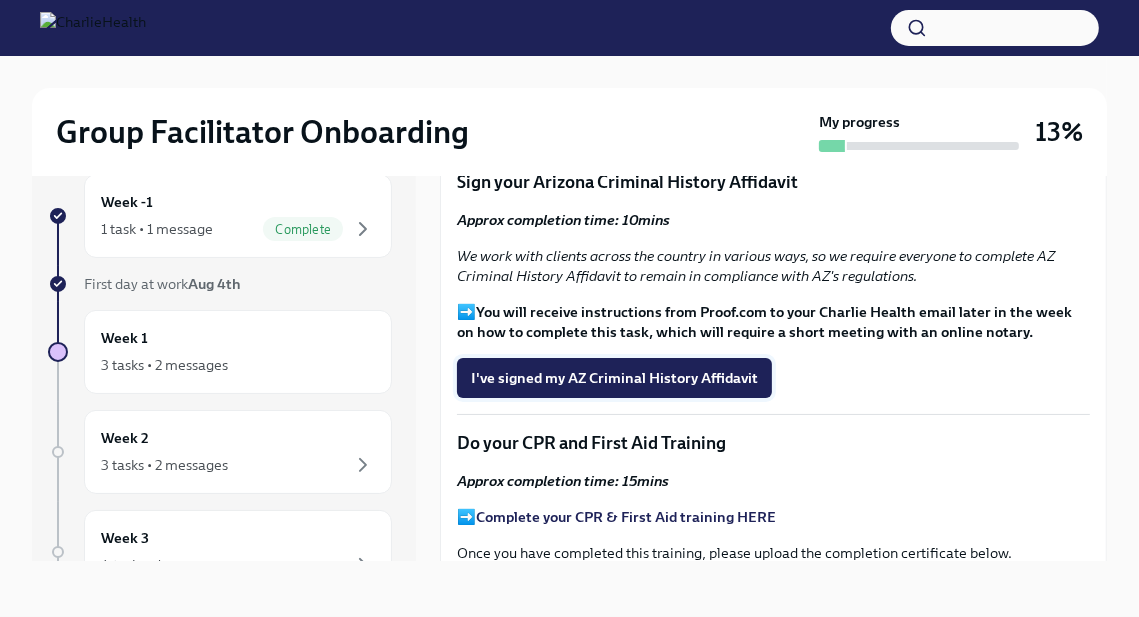 click on "I've signed my AZ Criminal History Affidavit" at bounding box center (614, 378) 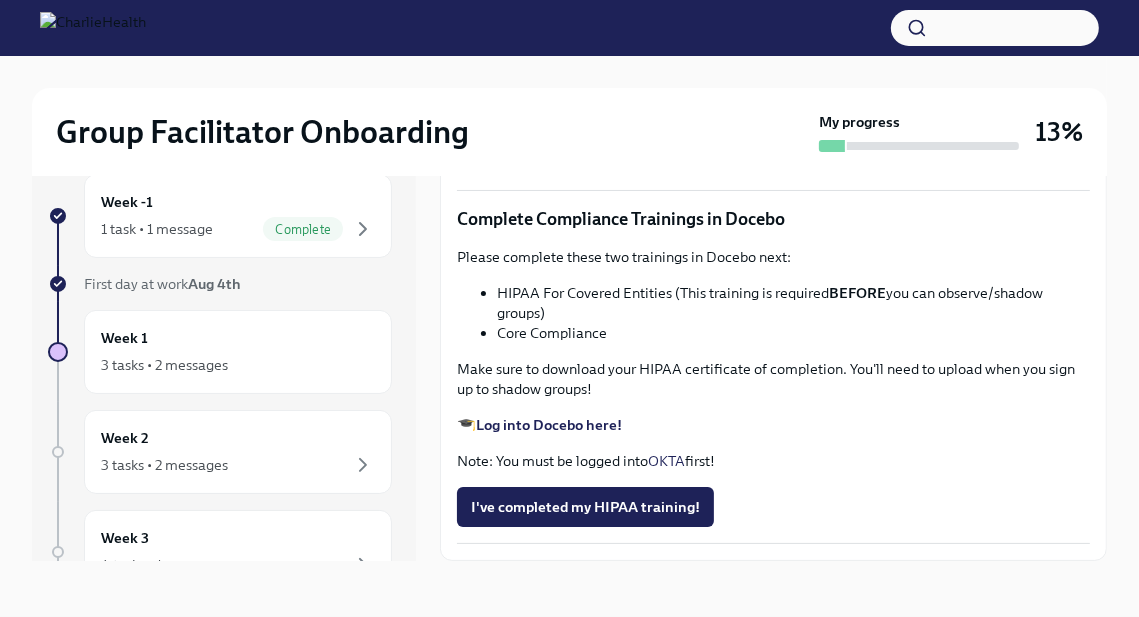 scroll, scrollTop: 4361, scrollLeft: 0, axis: vertical 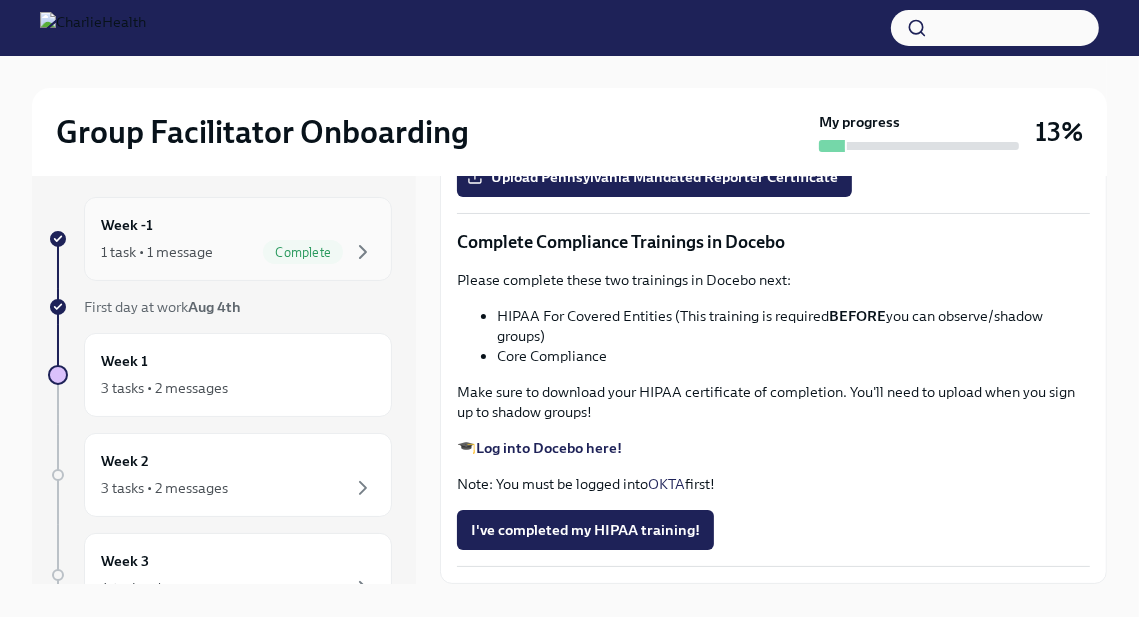 click on "Week -1 1 task • 1 message Complete" at bounding box center (238, 239) 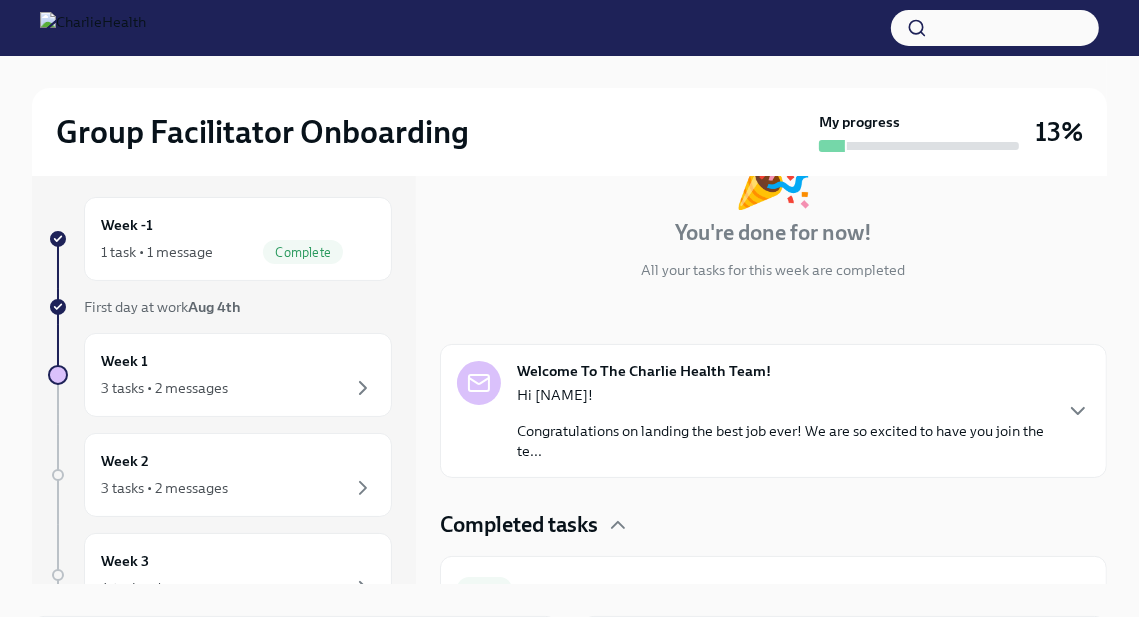 scroll, scrollTop: 0, scrollLeft: 0, axis: both 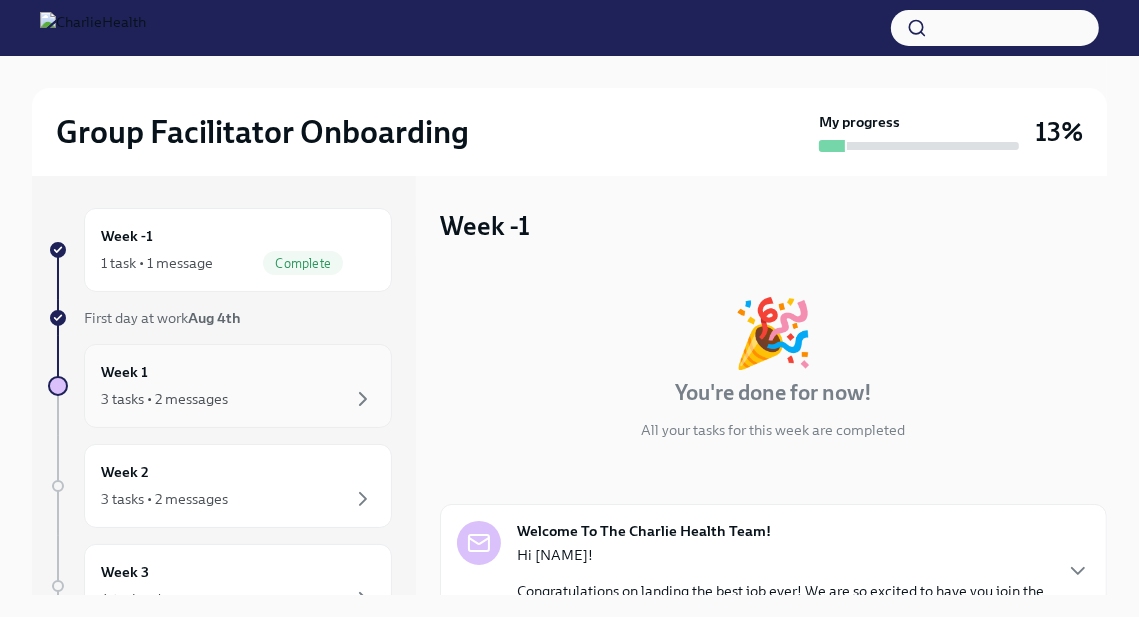 click on "Week 1 3 tasks • 2 messages" at bounding box center (238, 386) 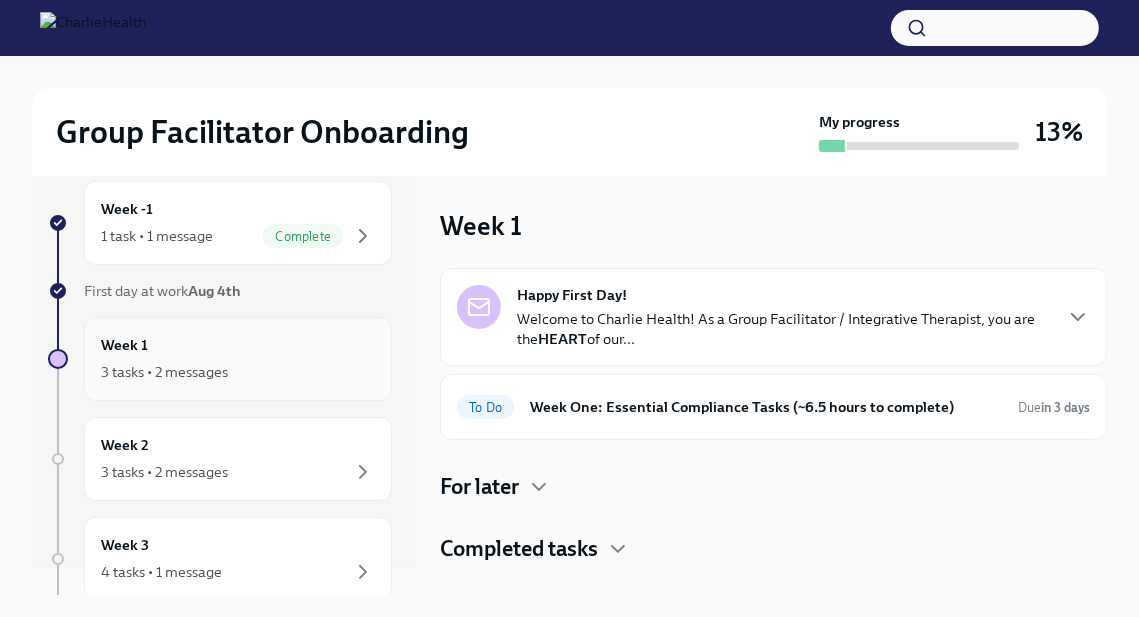 scroll, scrollTop: 24, scrollLeft: 0, axis: vertical 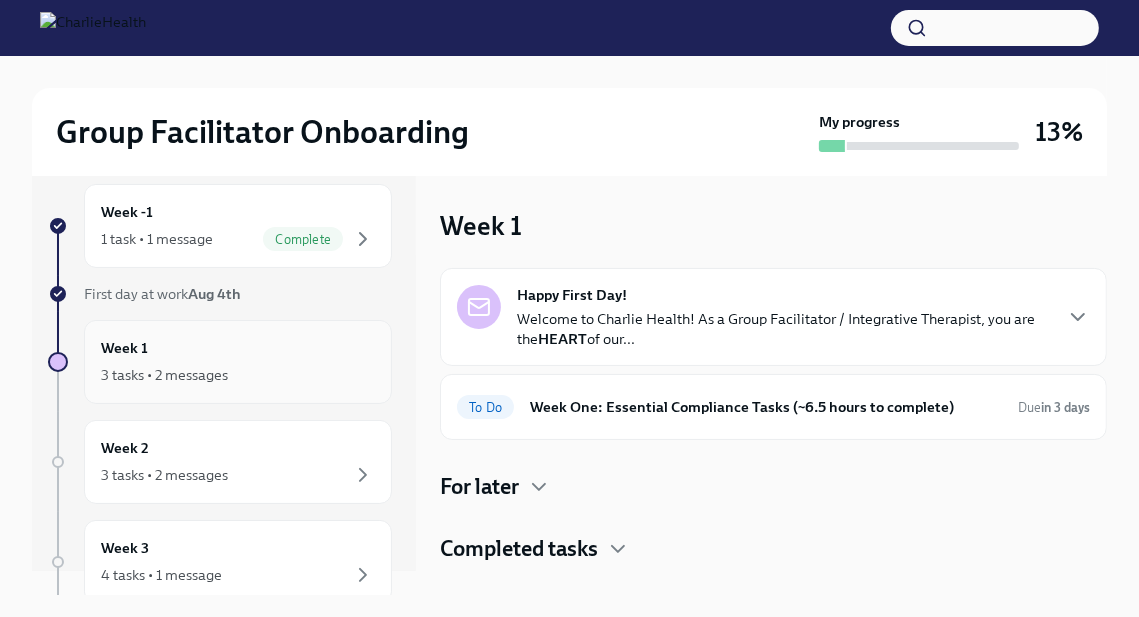 click on "Week 1 3 tasks • 2 messages" at bounding box center (238, 362) 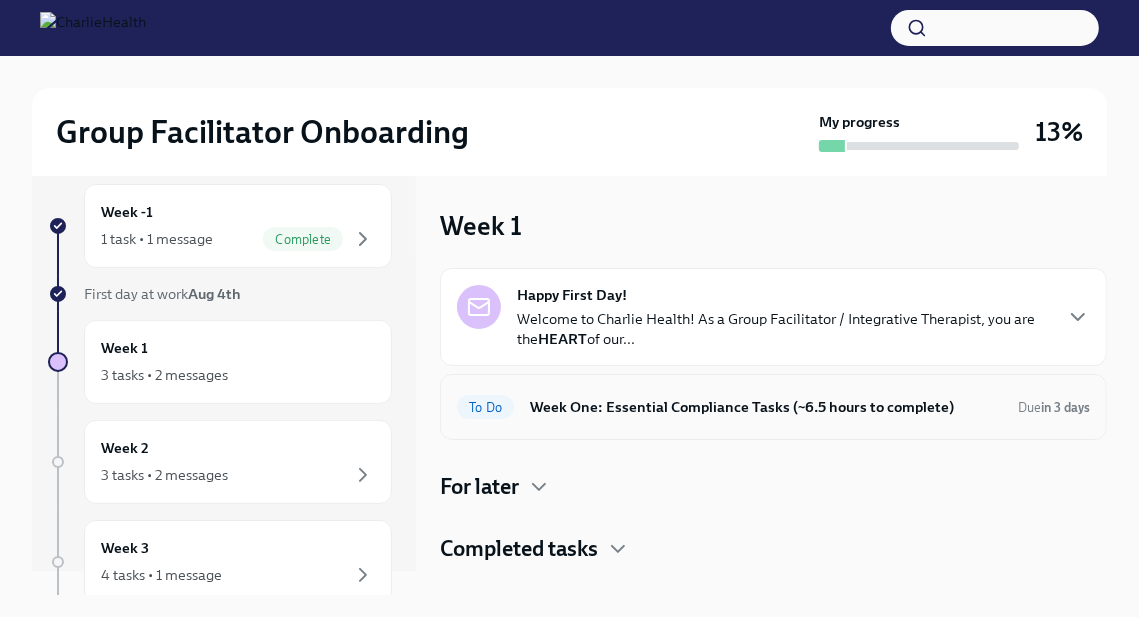 click on "Week One: Essential Compliance Tasks (~6.5 hours to complete)" at bounding box center (766, 407) 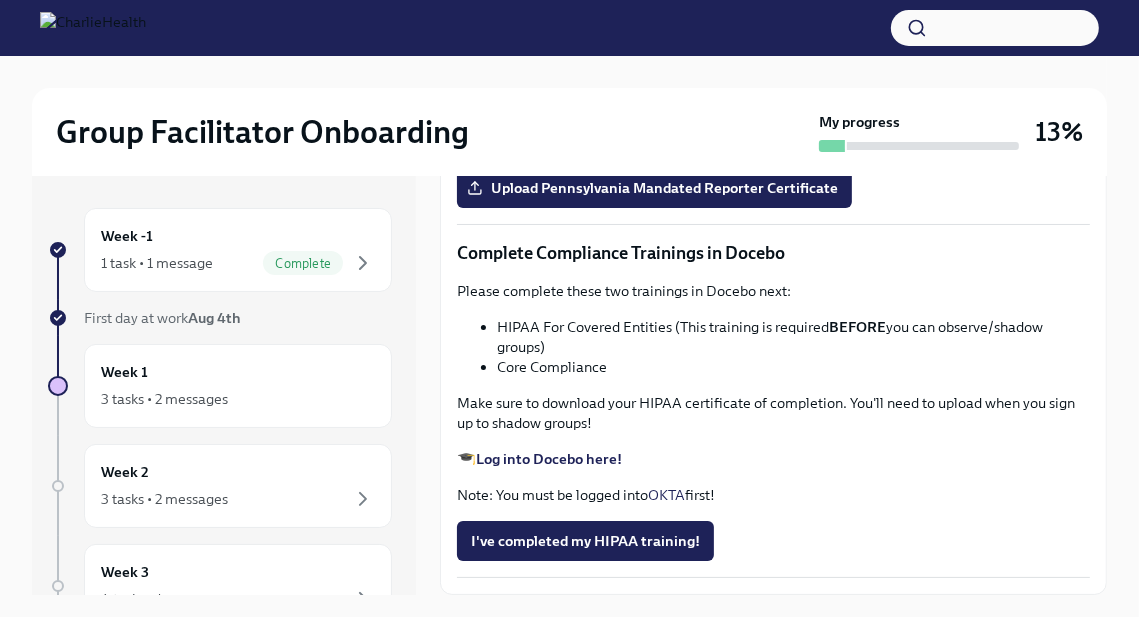 scroll, scrollTop: 4367, scrollLeft: 0, axis: vertical 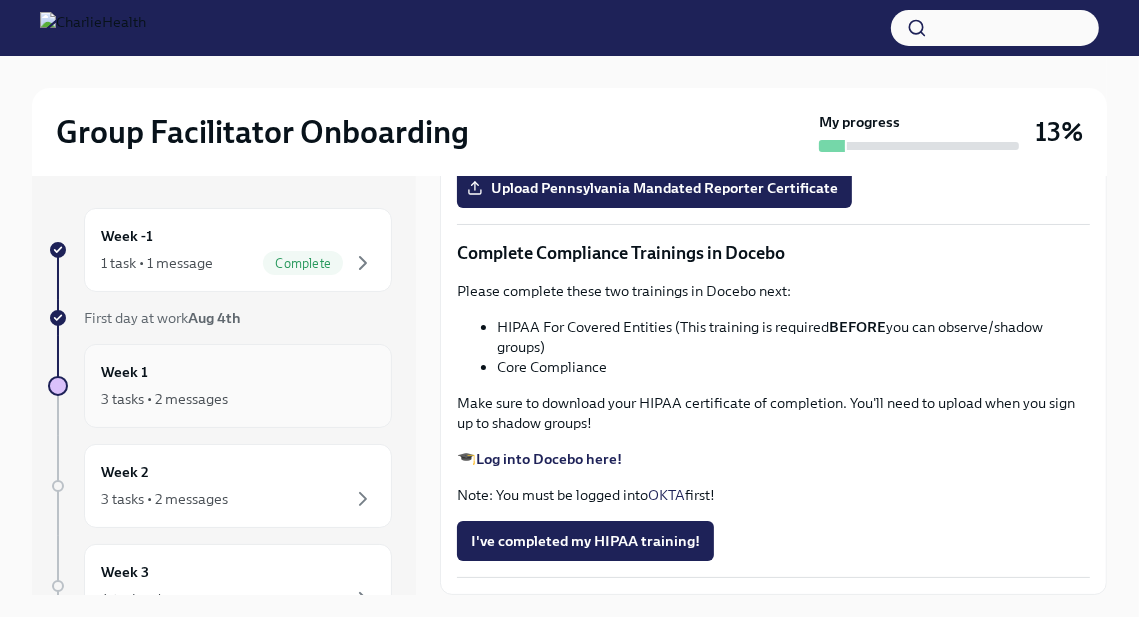 click on "3 tasks • 2 messages" at bounding box center [238, 399] 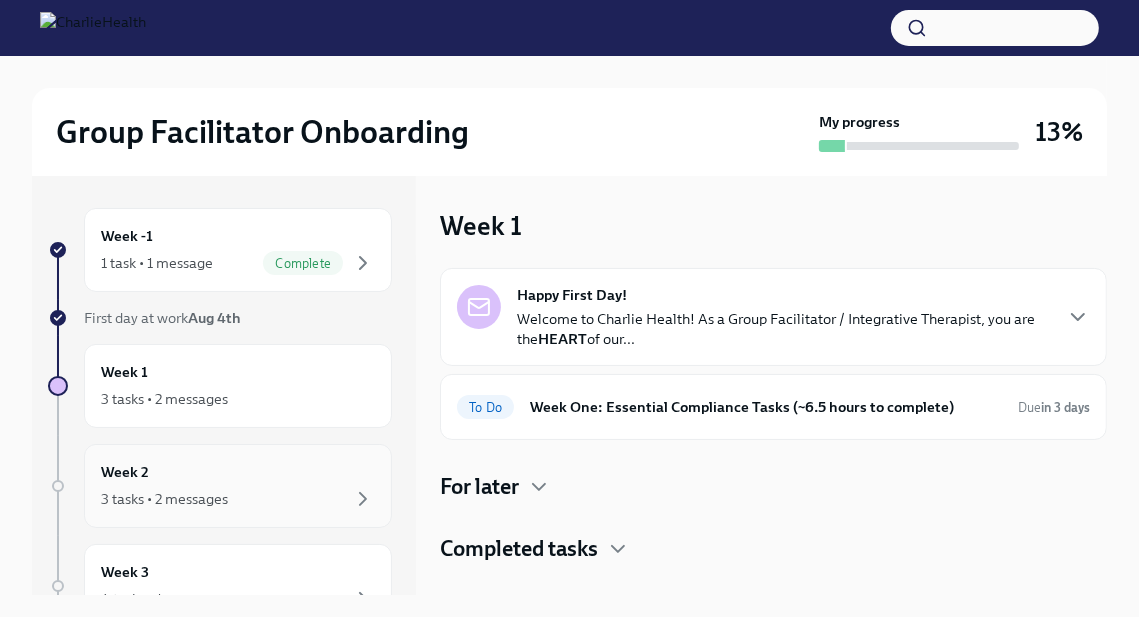 click on "Week 2 3 tasks • 2 messages" at bounding box center (238, 486) 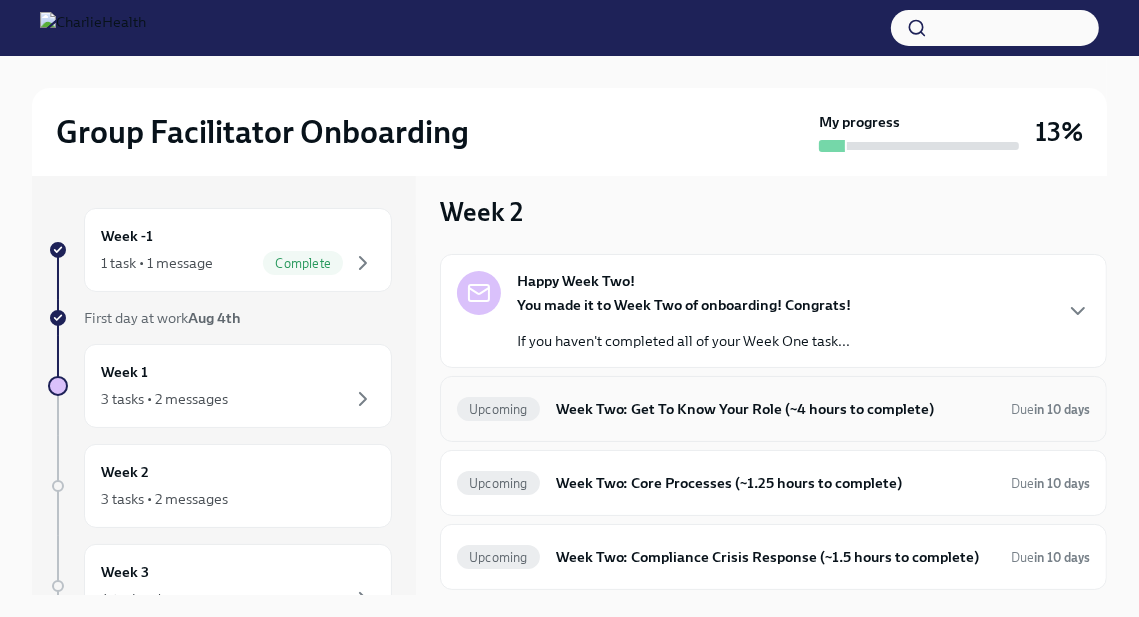 scroll, scrollTop: 0, scrollLeft: 0, axis: both 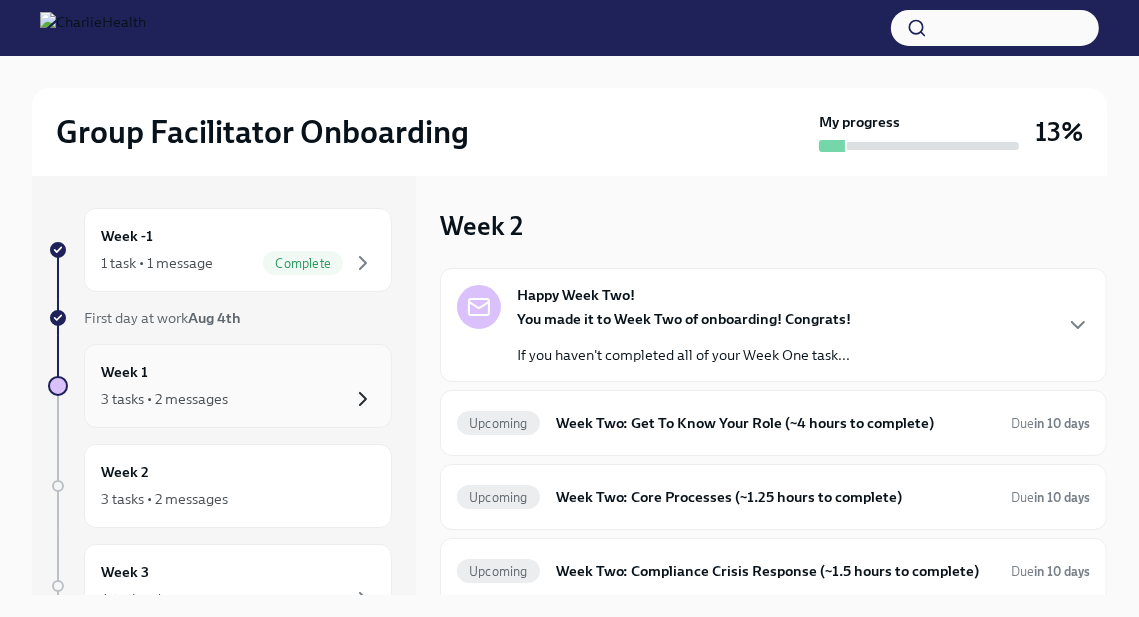 click 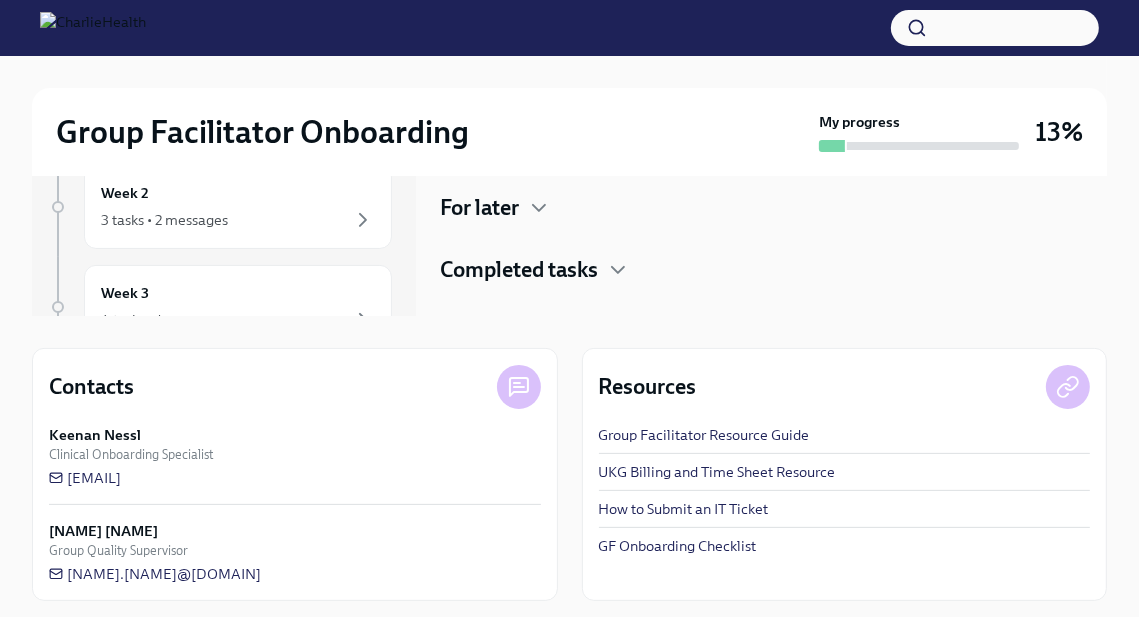 scroll, scrollTop: 286, scrollLeft: 0, axis: vertical 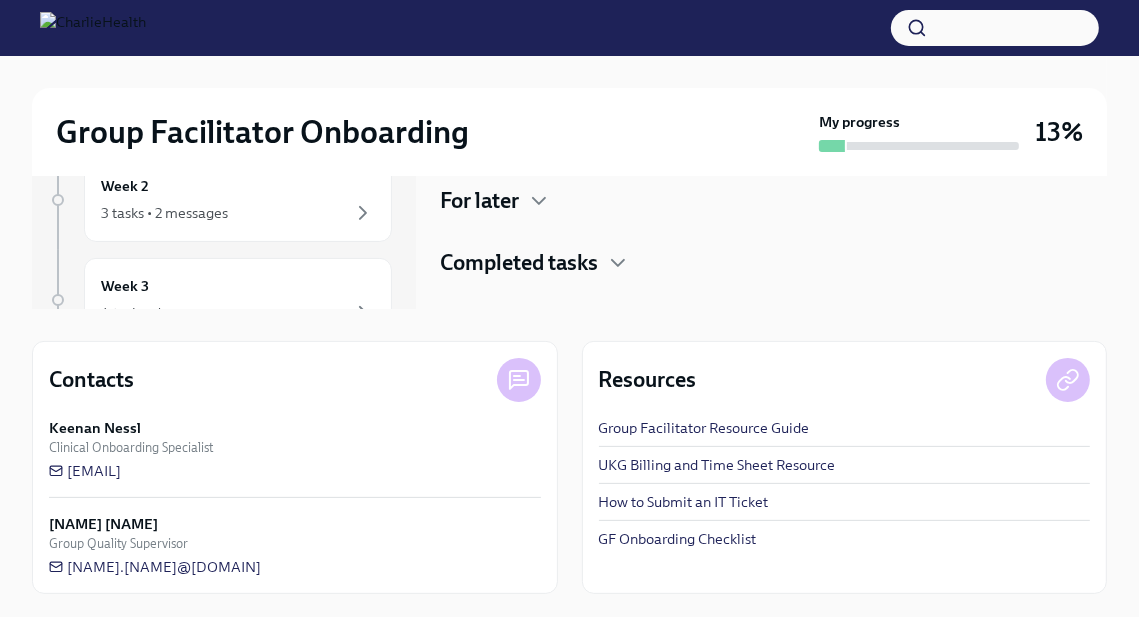 click on "GF Onboarding Checklist" at bounding box center [678, 539] 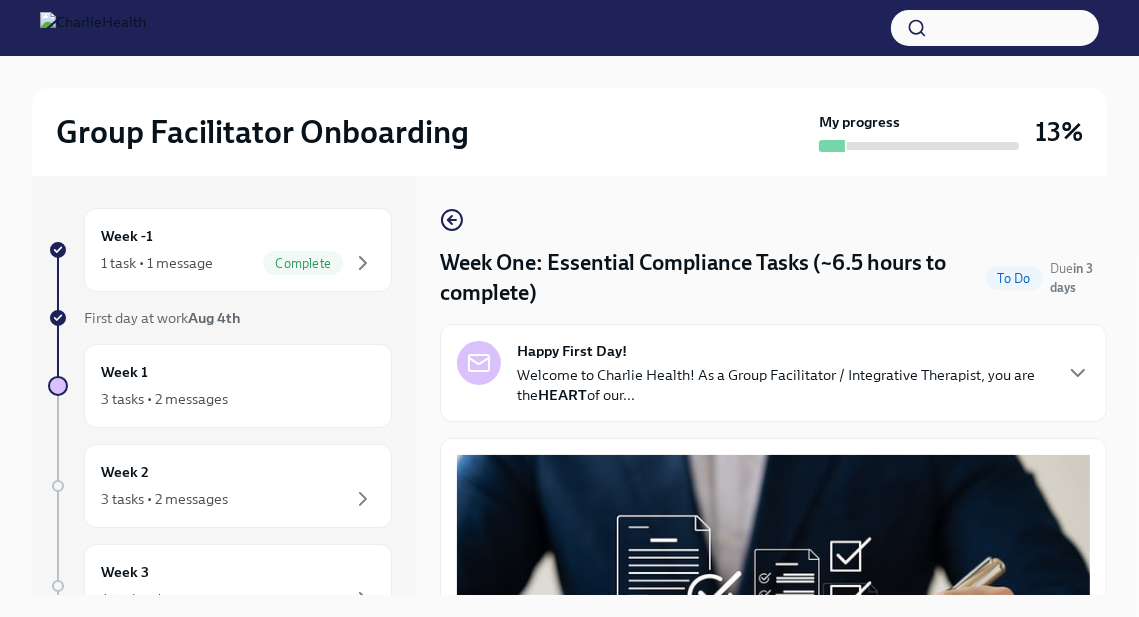 scroll, scrollTop: 34, scrollLeft: 0, axis: vertical 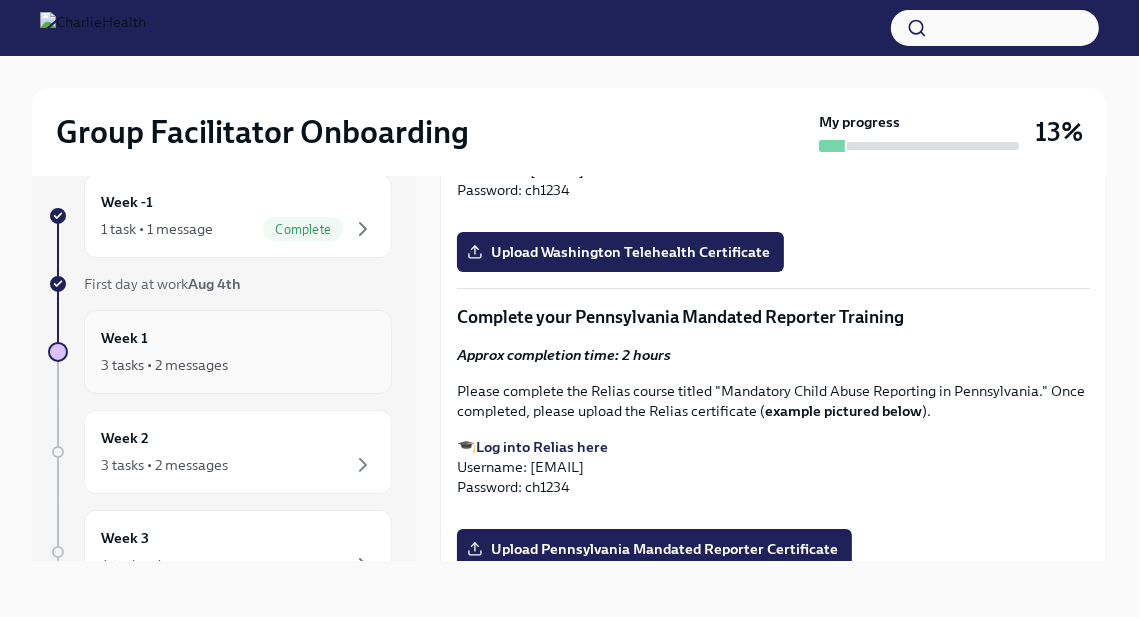 click on "Week 1 3 tasks • 2 messages" at bounding box center (238, 352) 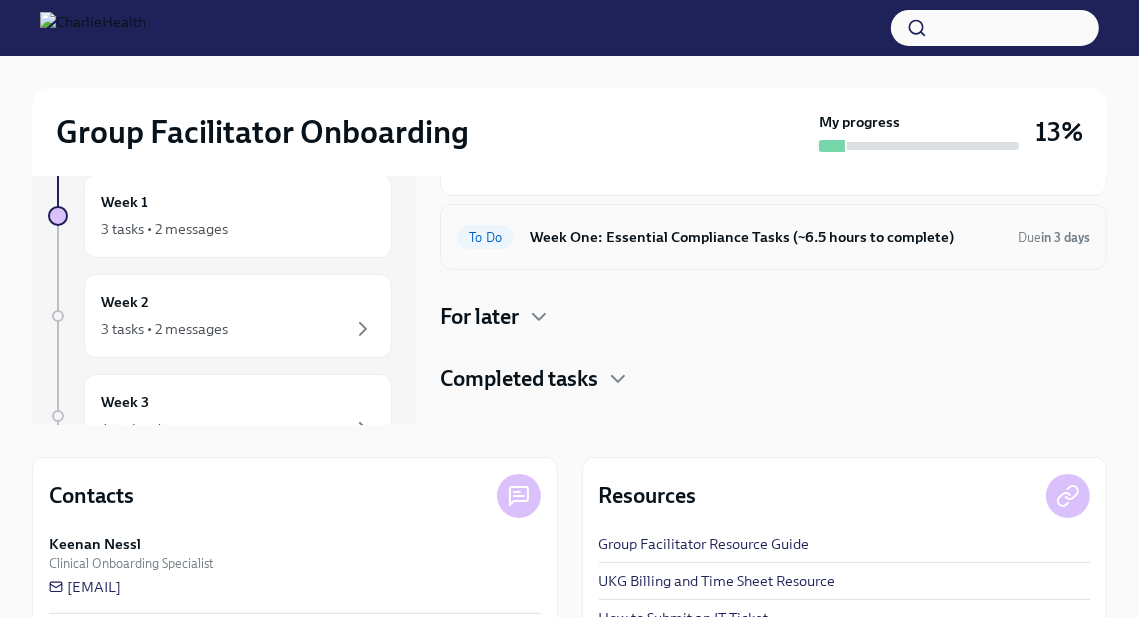 scroll, scrollTop: 176, scrollLeft: 0, axis: vertical 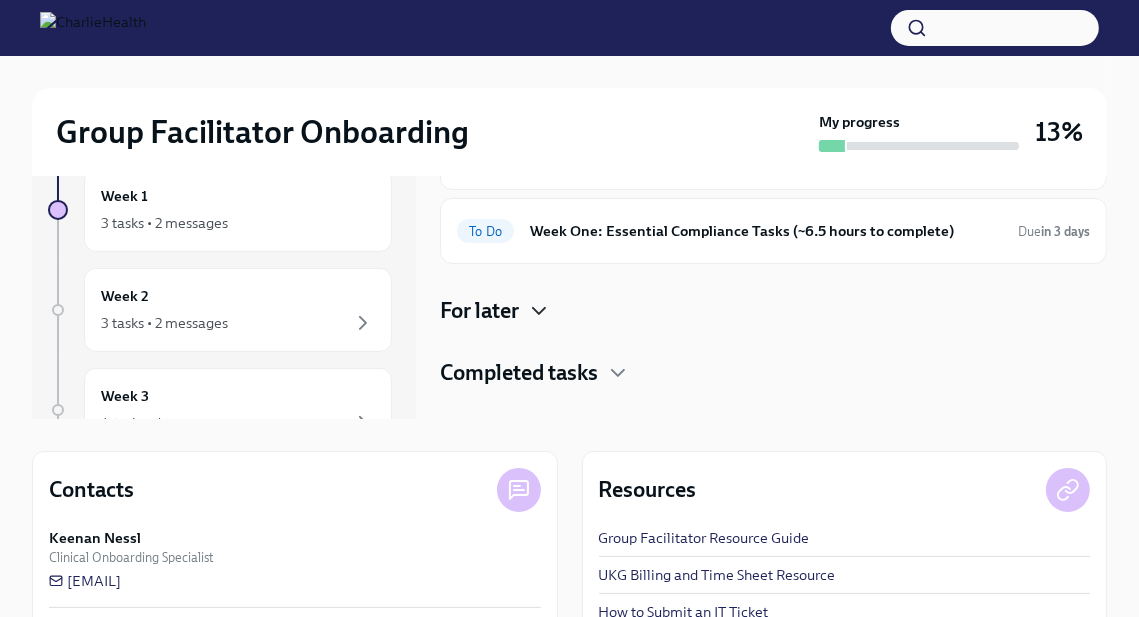 click 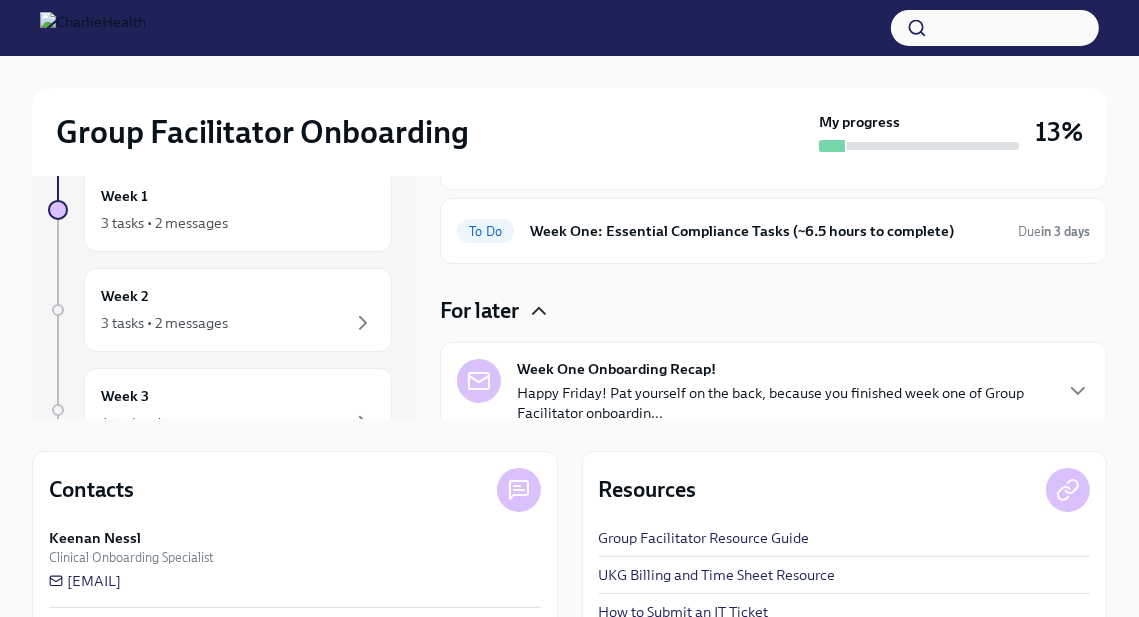 click 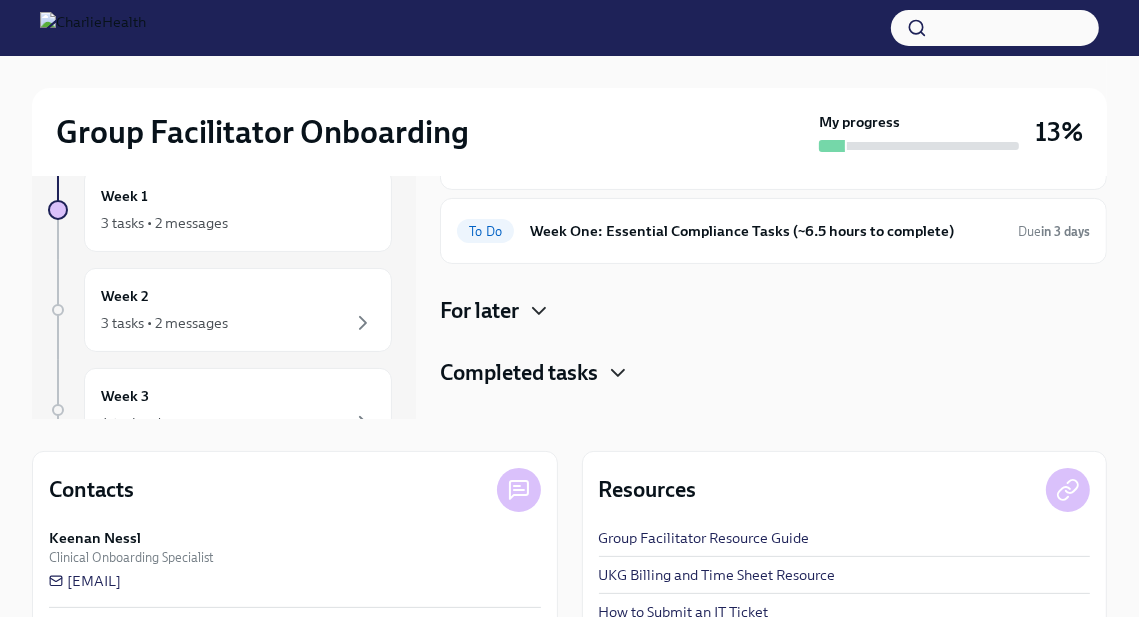 click 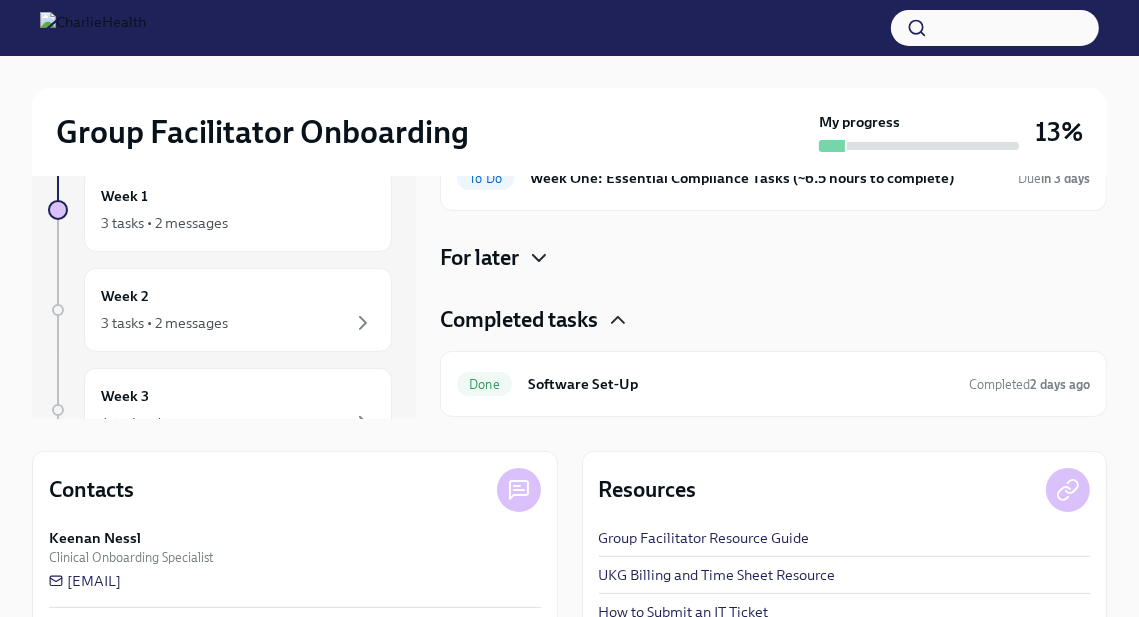scroll, scrollTop: 130, scrollLeft: 0, axis: vertical 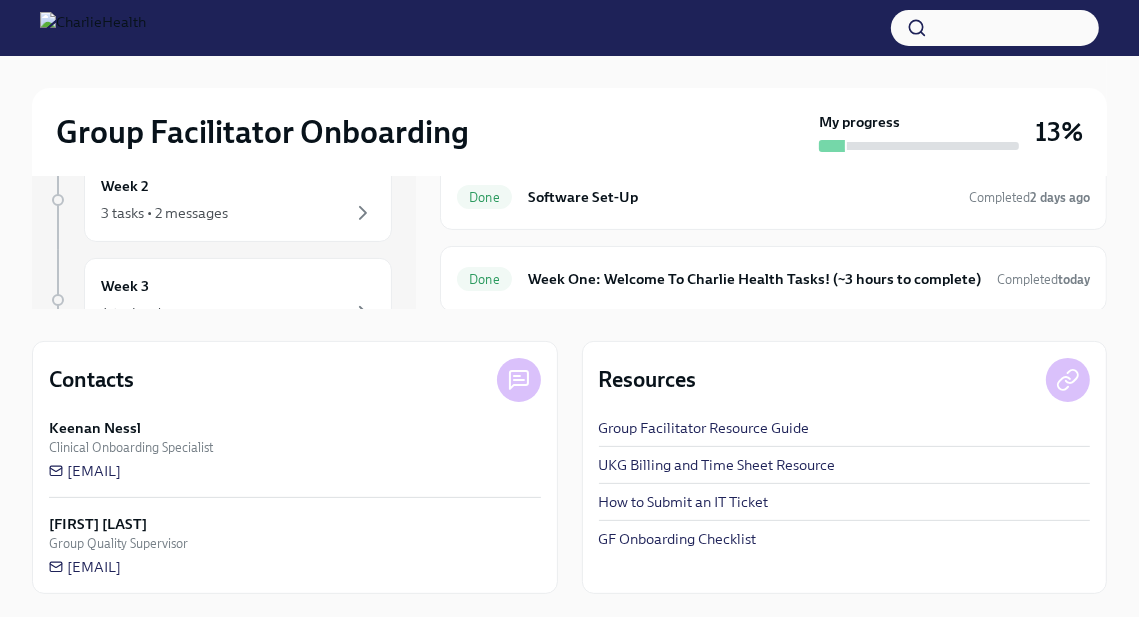 click on "GF Onboarding Checklist" at bounding box center [678, 539] 